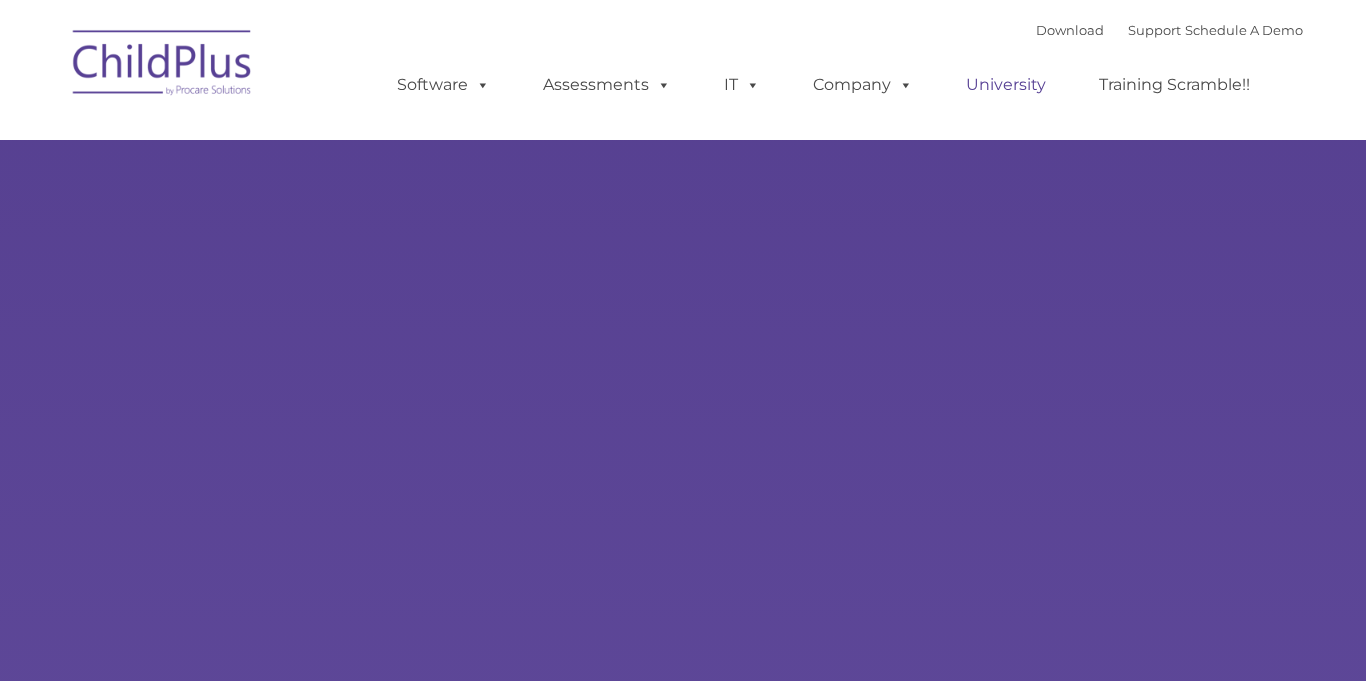 scroll, scrollTop: 0, scrollLeft: 0, axis: both 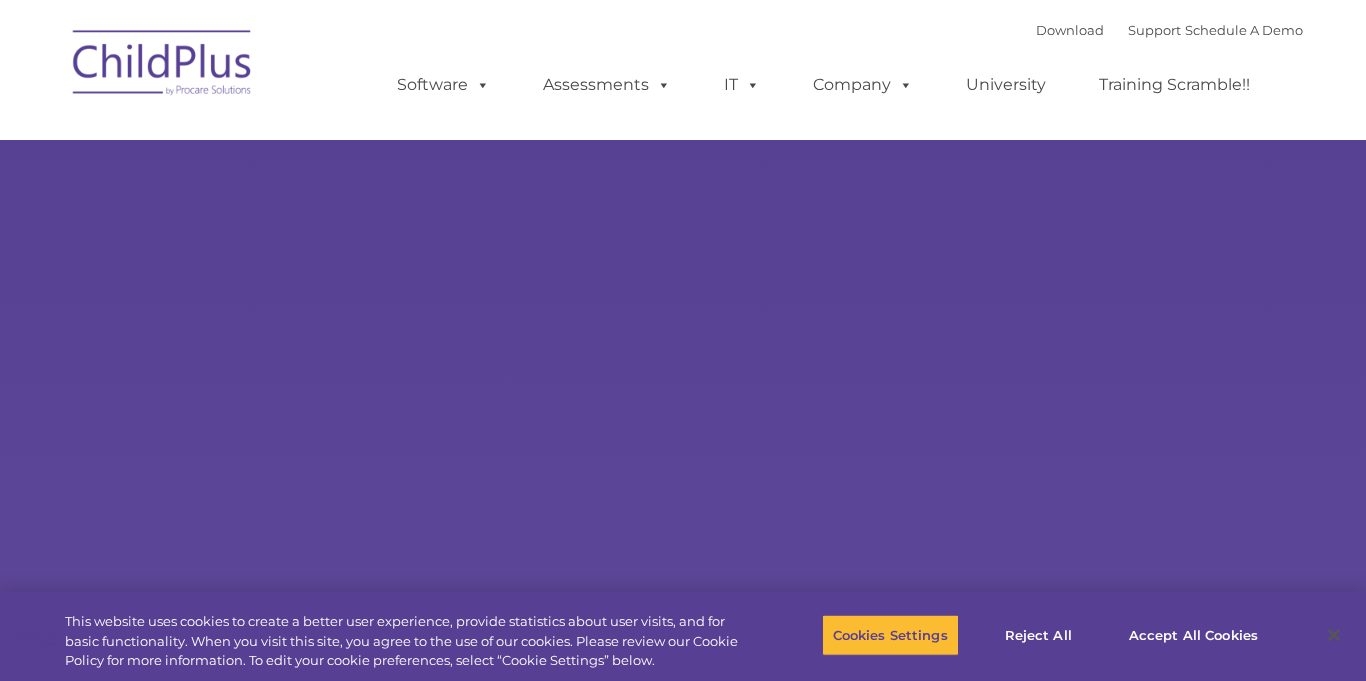 select on "MEDIUM" 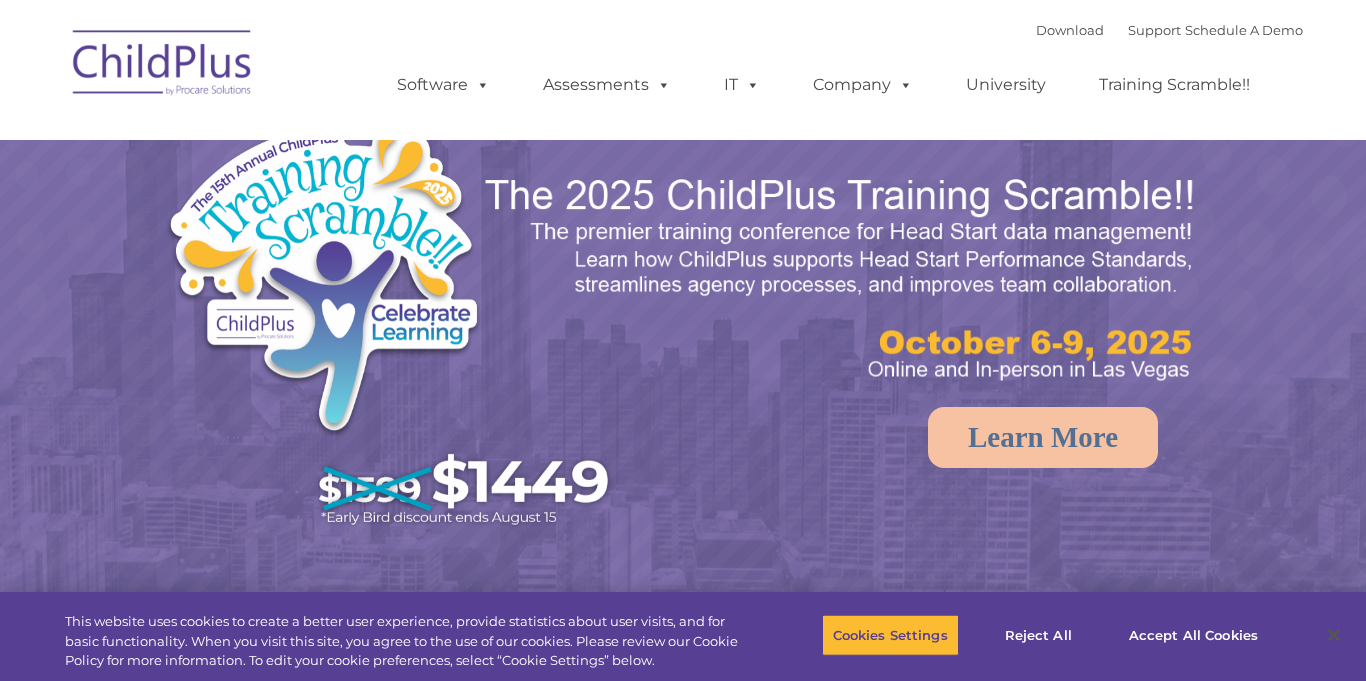 scroll, scrollTop: 0, scrollLeft: 0, axis: both 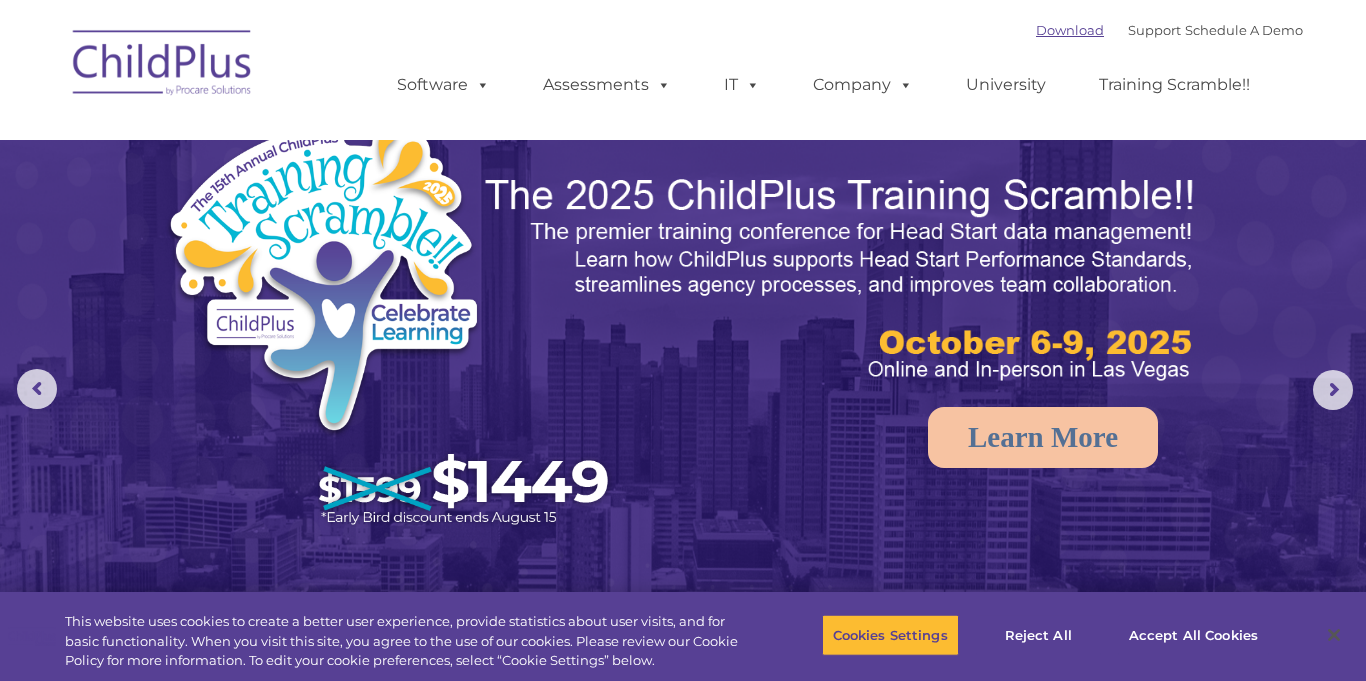 click on "Download" at bounding box center (1070, 30) 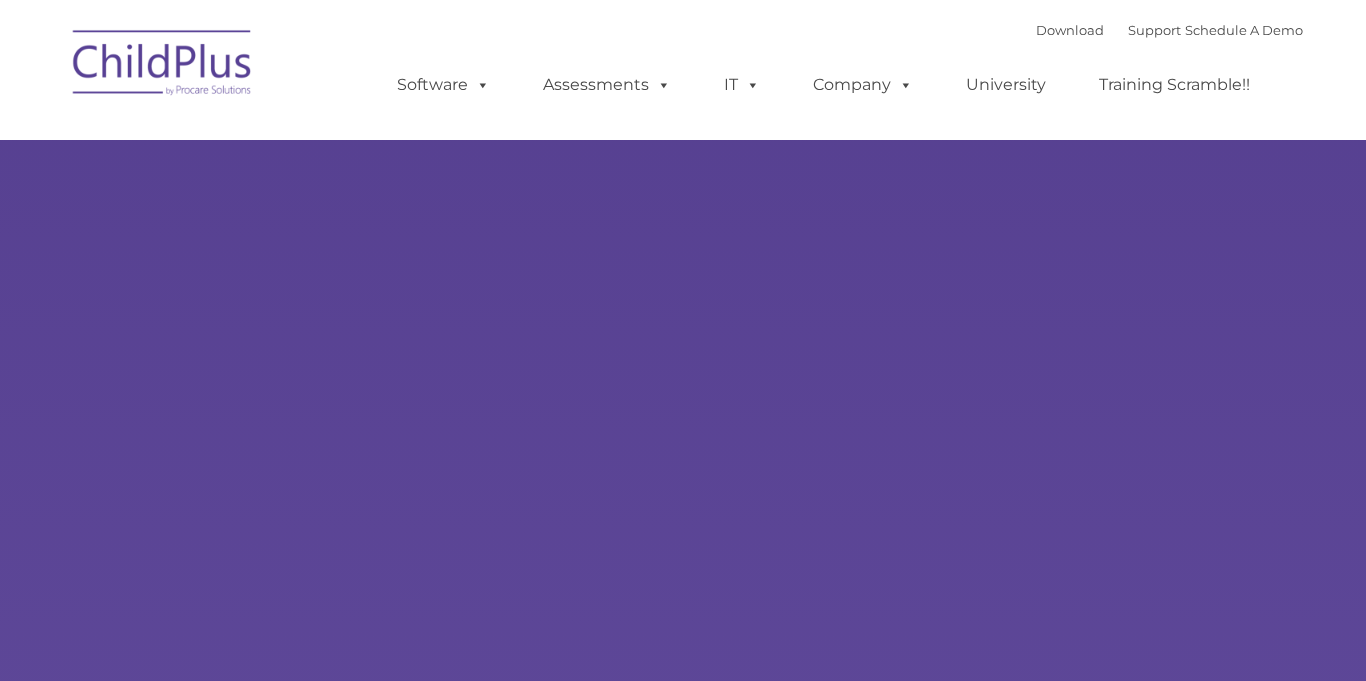type on "" 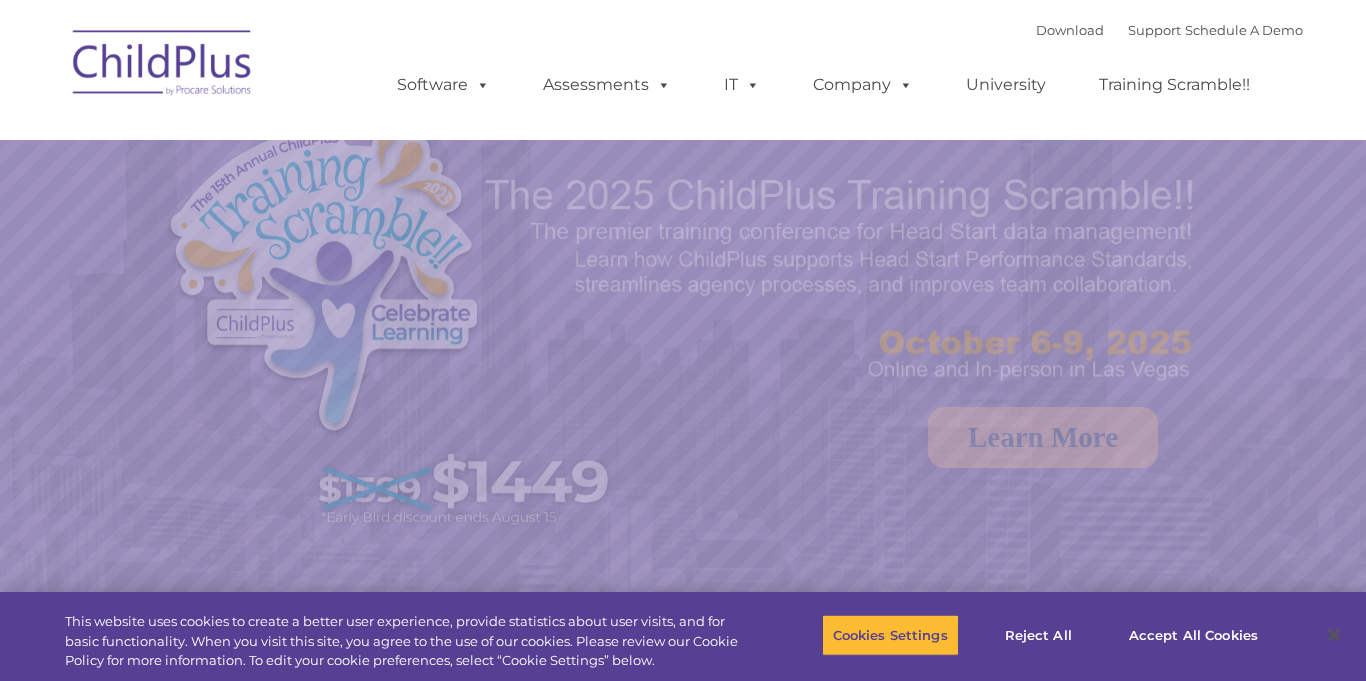 select on "MEDIUM" 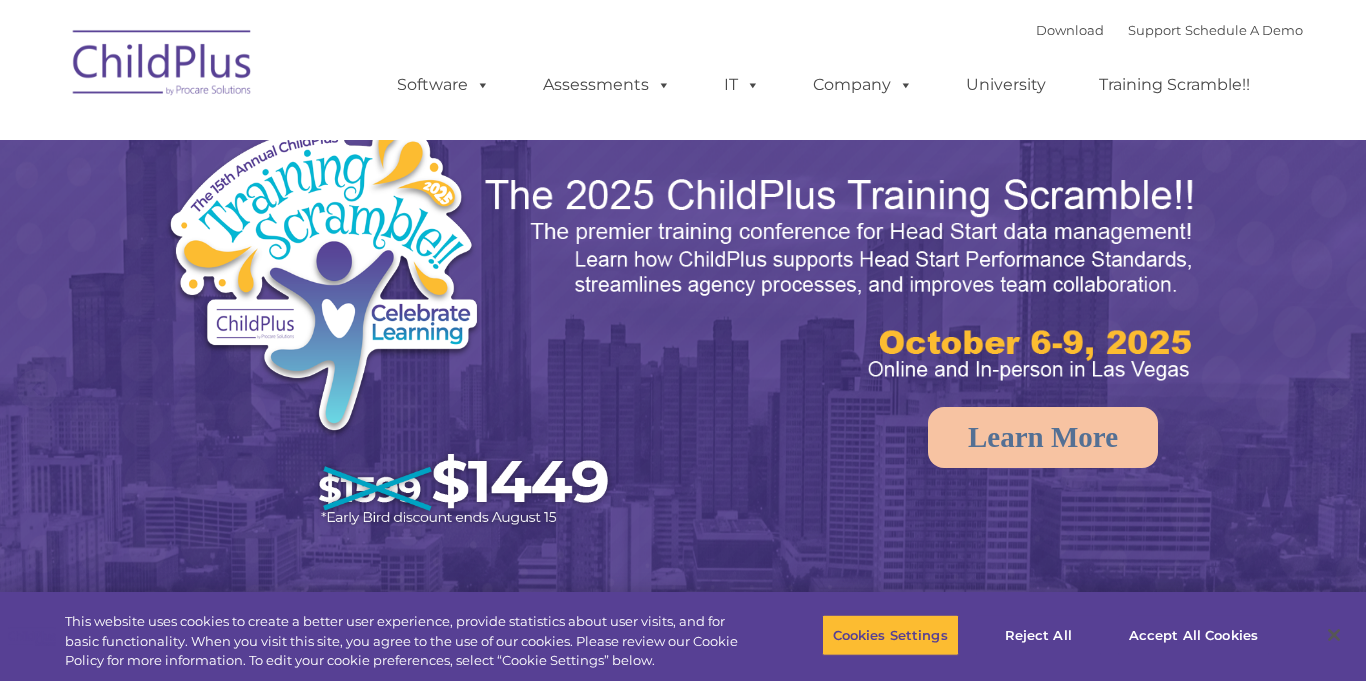 scroll, scrollTop: 0, scrollLeft: 0, axis: both 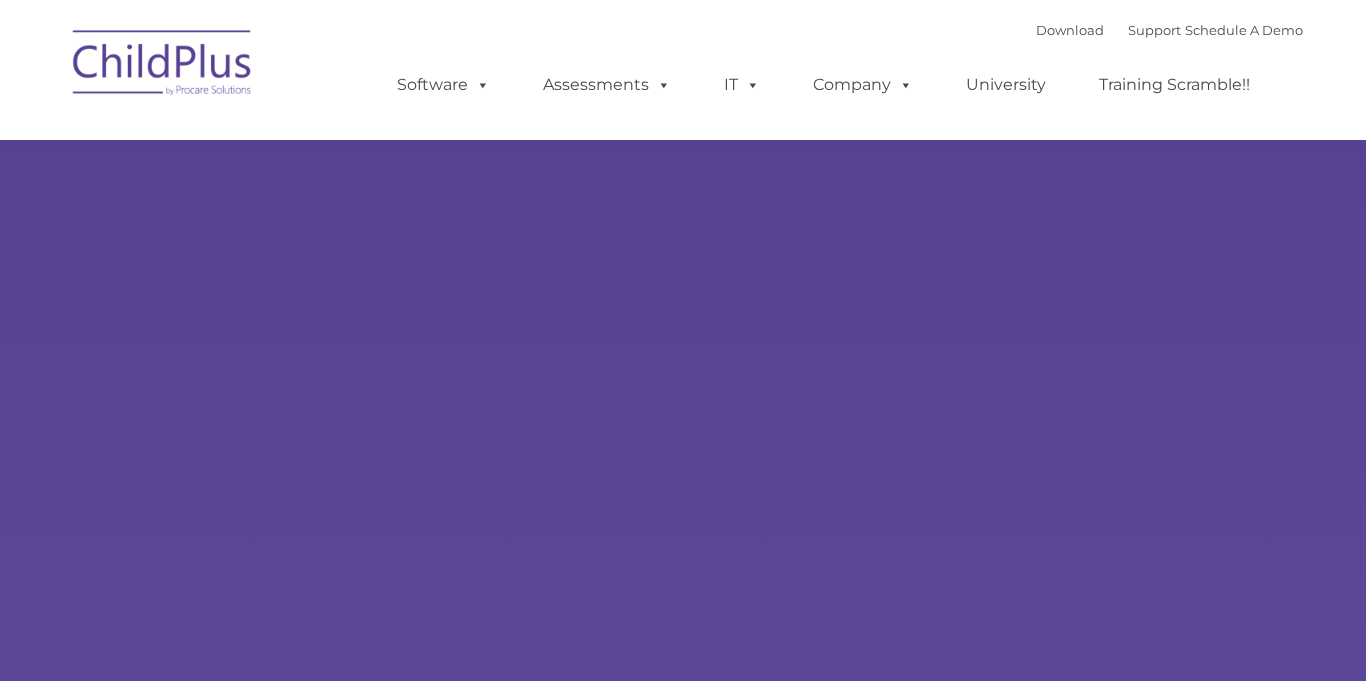 type on "" 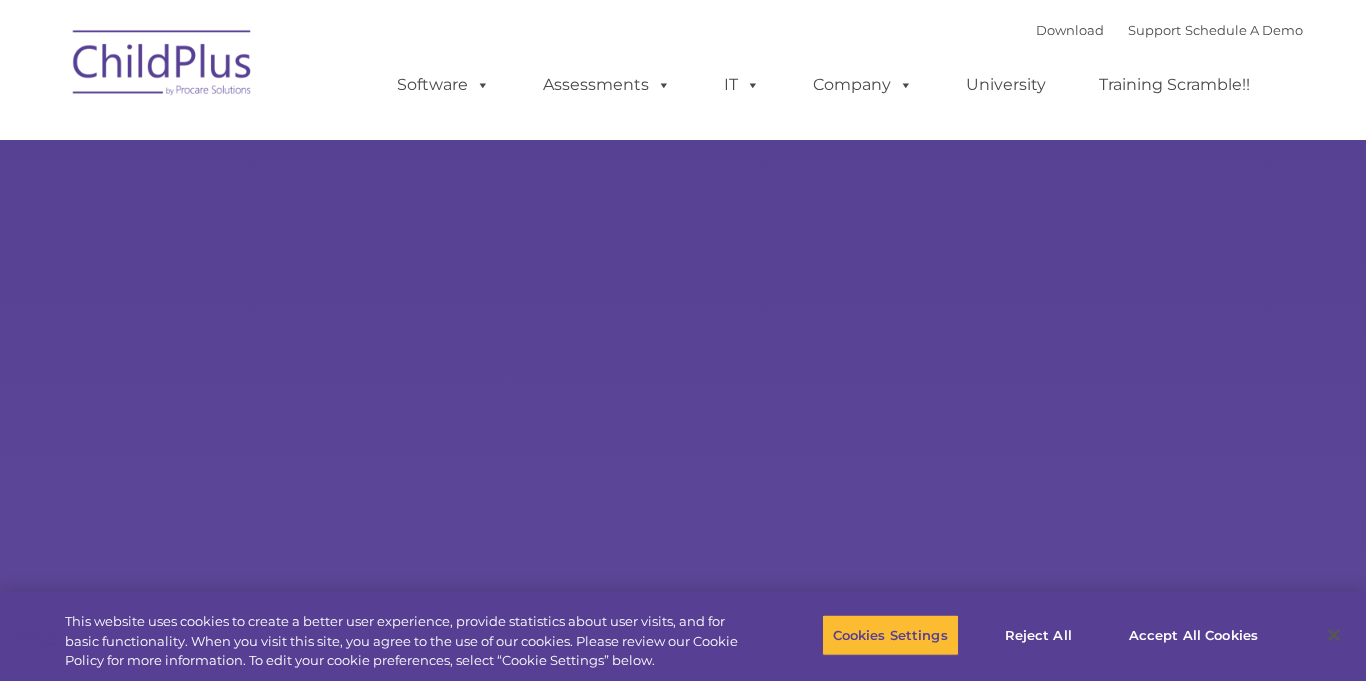 scroll, scrollTop: 0, scrollLeft: 0, axis: both 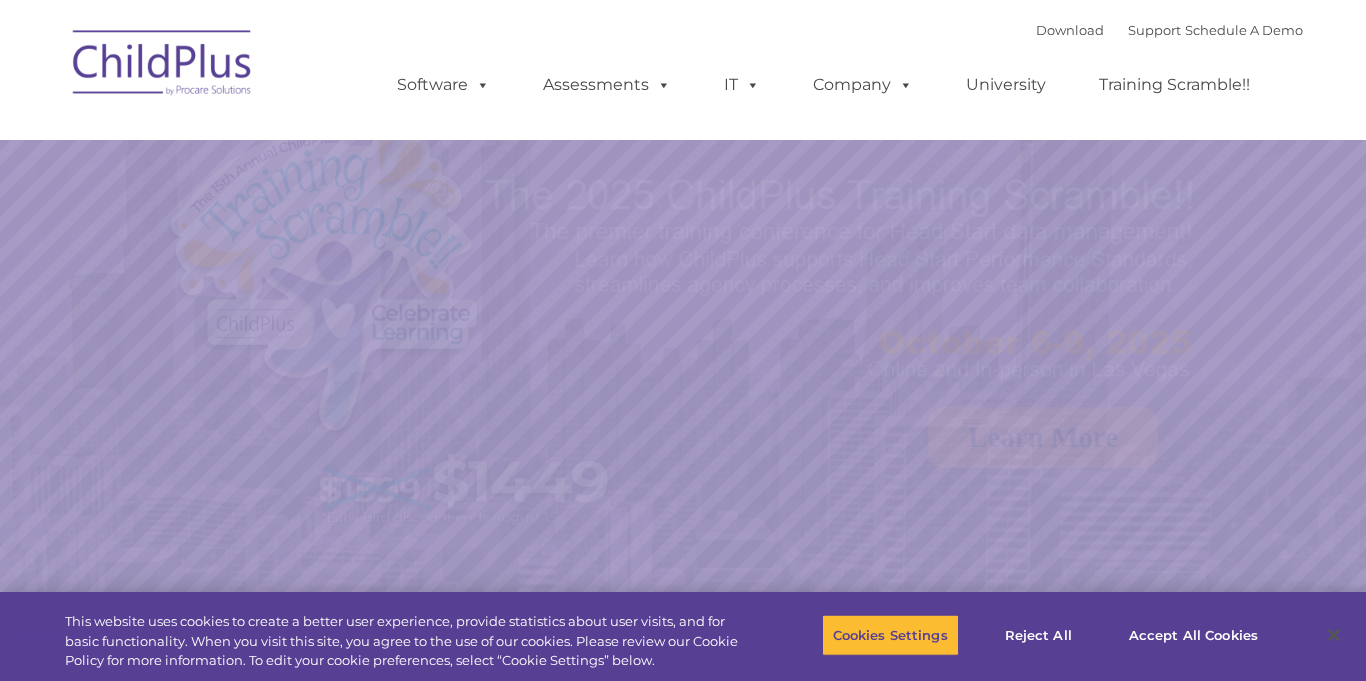 select on "MEDIUM" 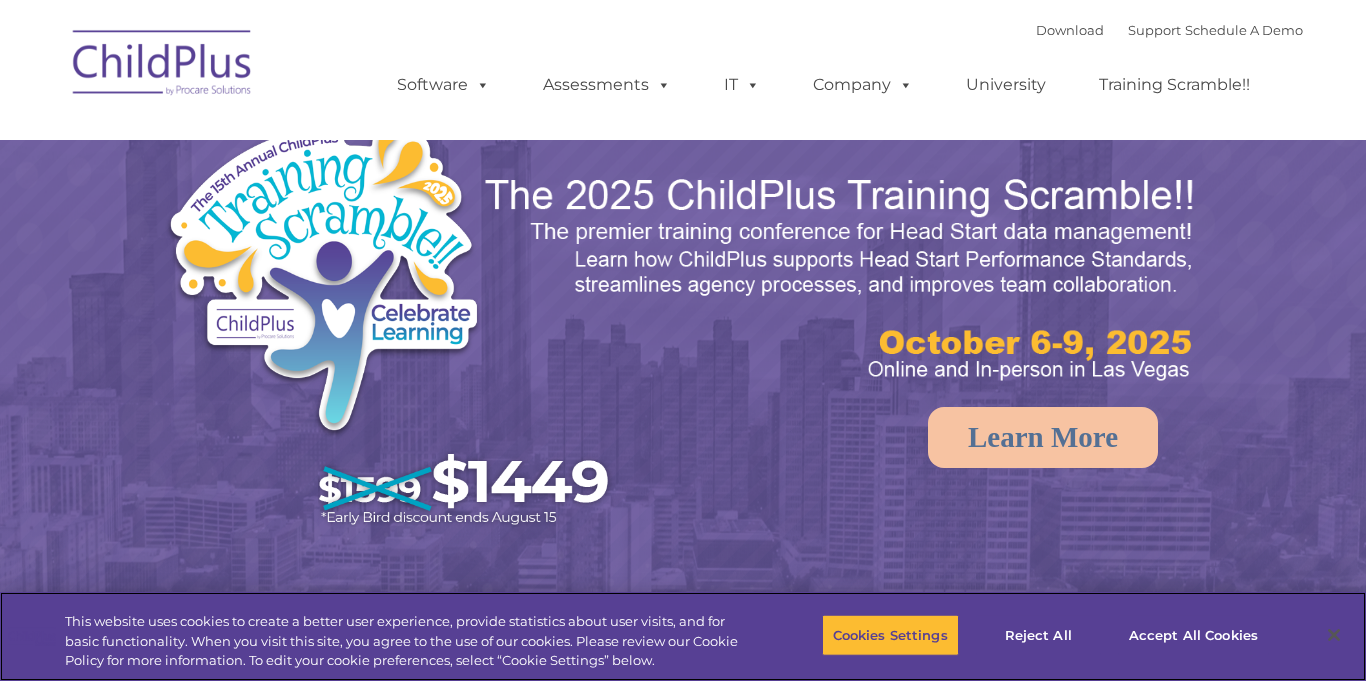 scroll, scrollTop: 0, scrollLeft: 0, axis: both 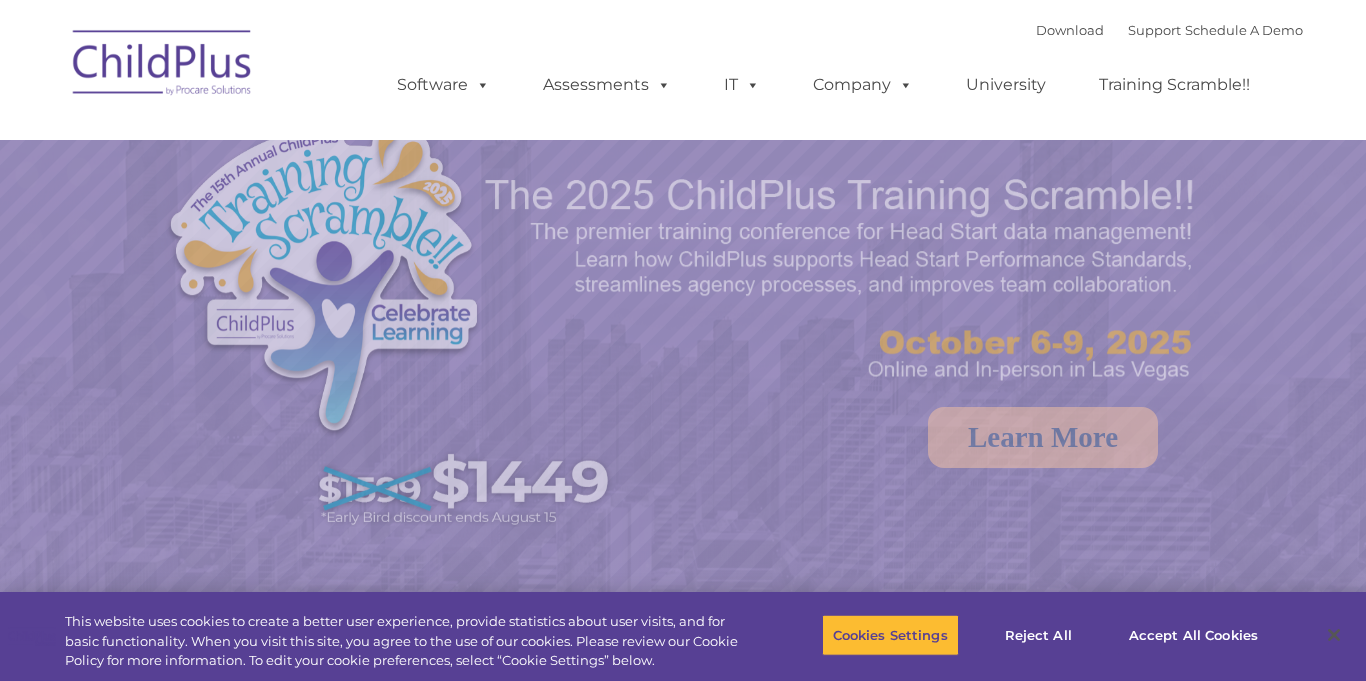 select on "MEDIUM" 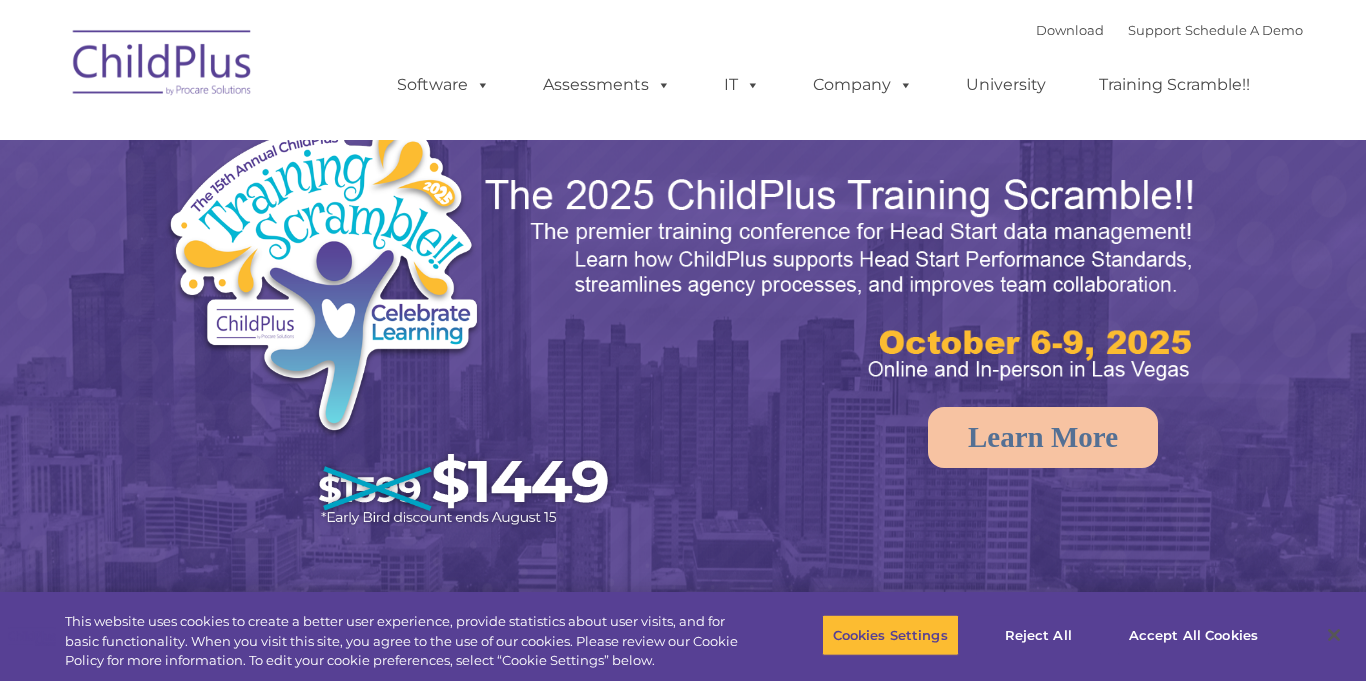 scroll, scrollTop: 0, scrollLeft: 0, axis: both 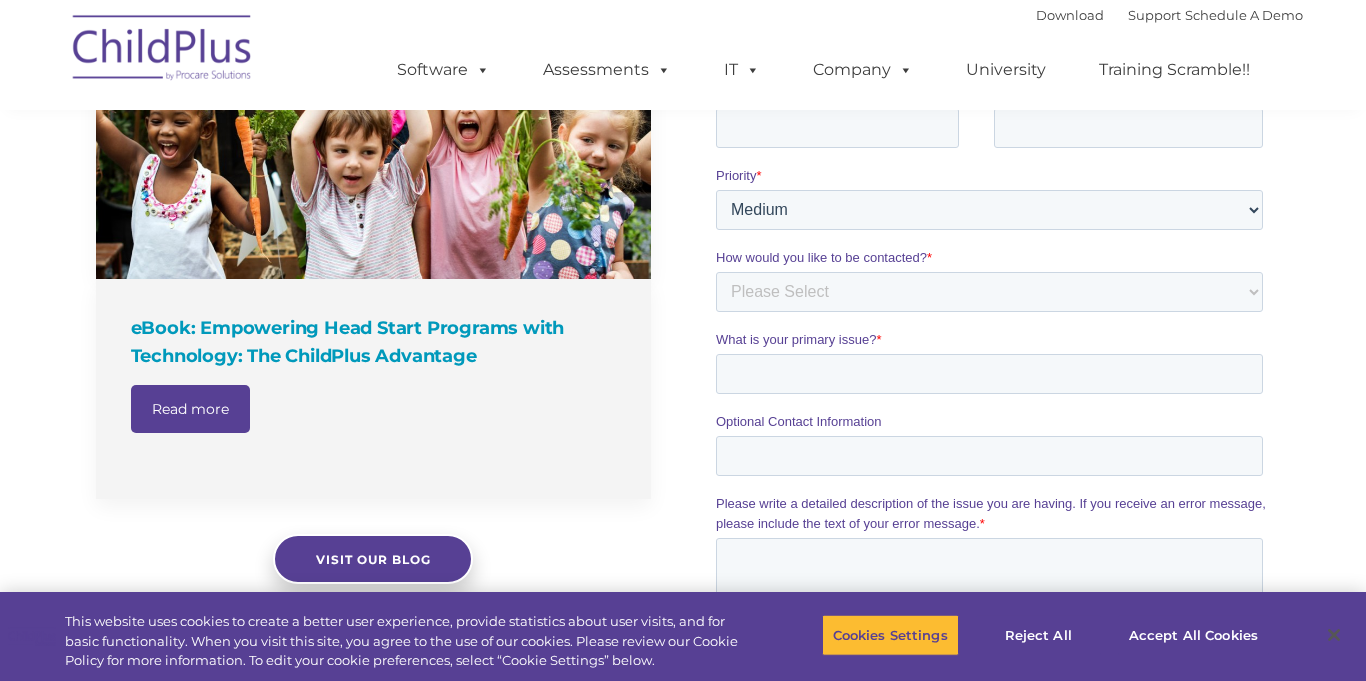 click at bounding box center [163, 51] 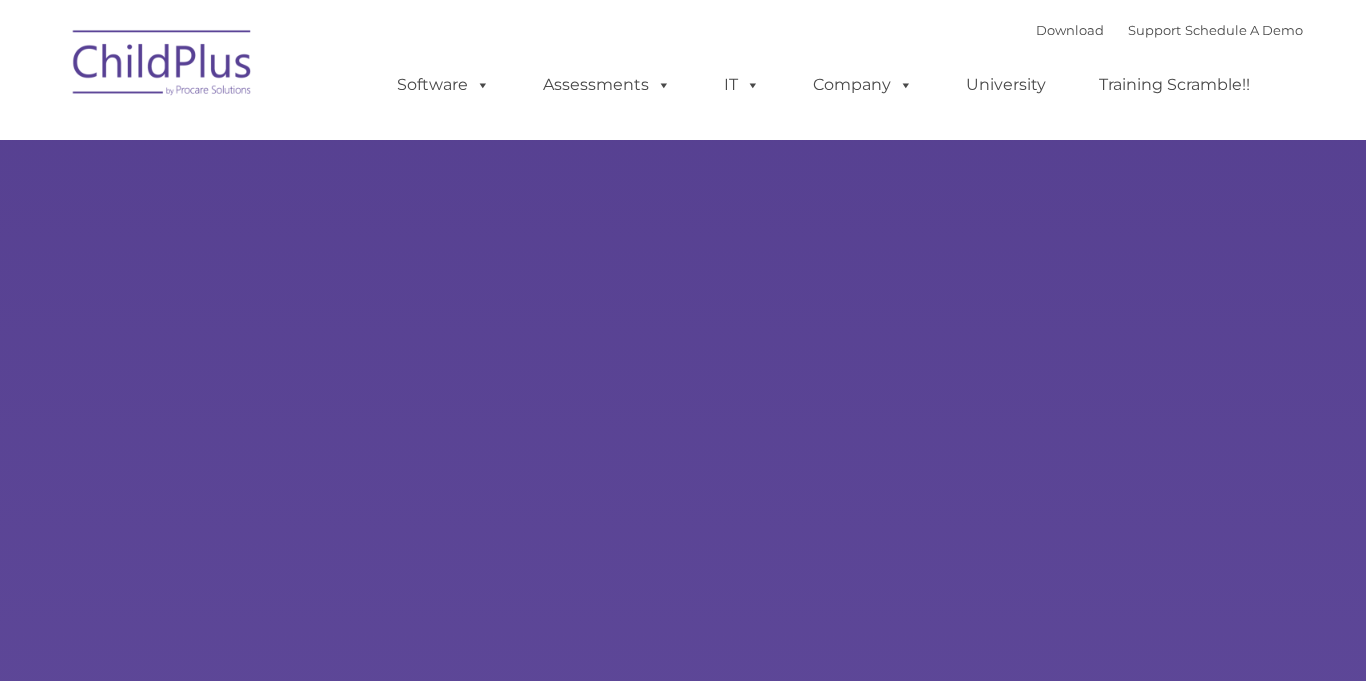 scroll, scrollTop: 0, scrollLeft: 0, axis: both 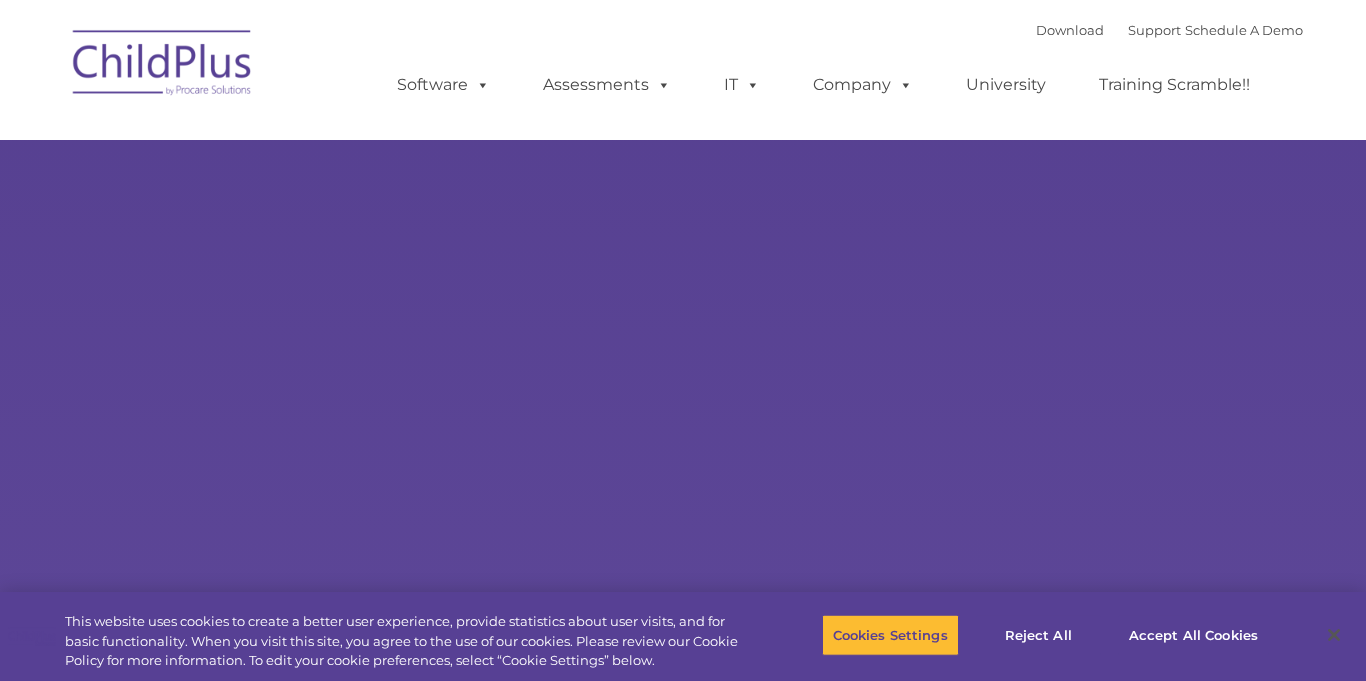select on "MEDIUM" 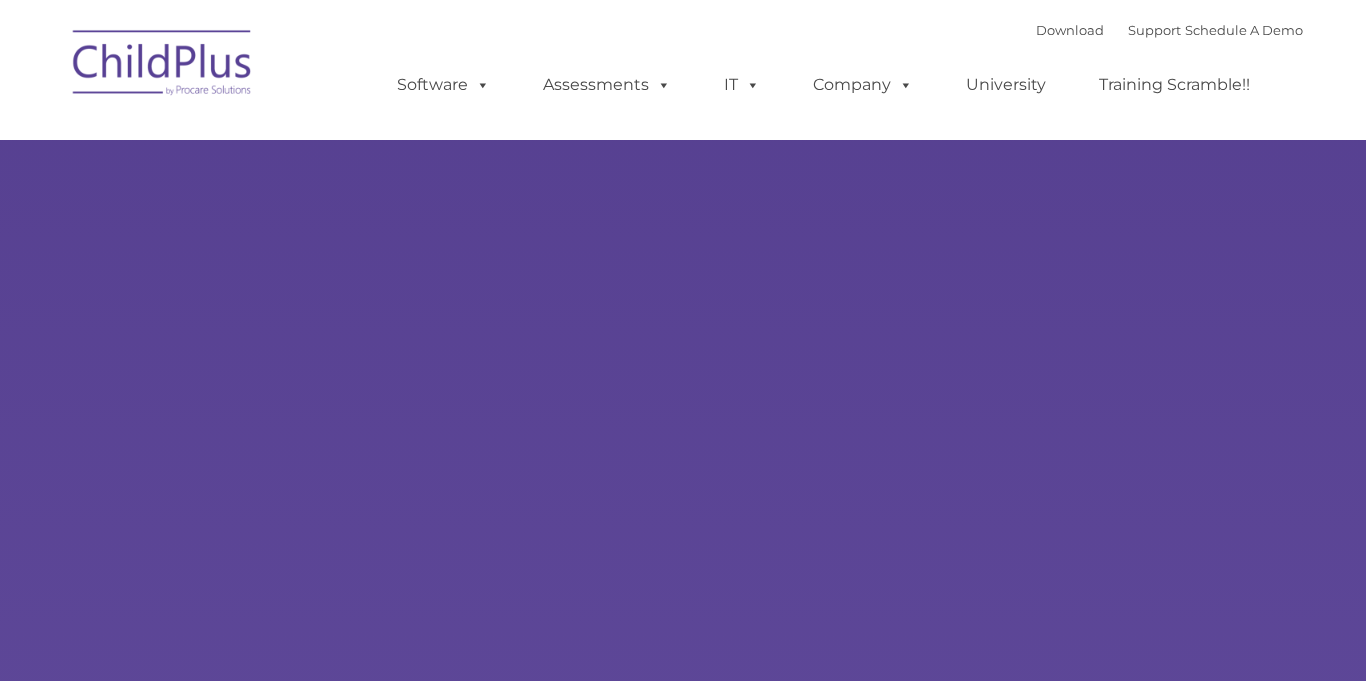 scroll, scrollTop: 0, scrollLeft: 0, axis: both 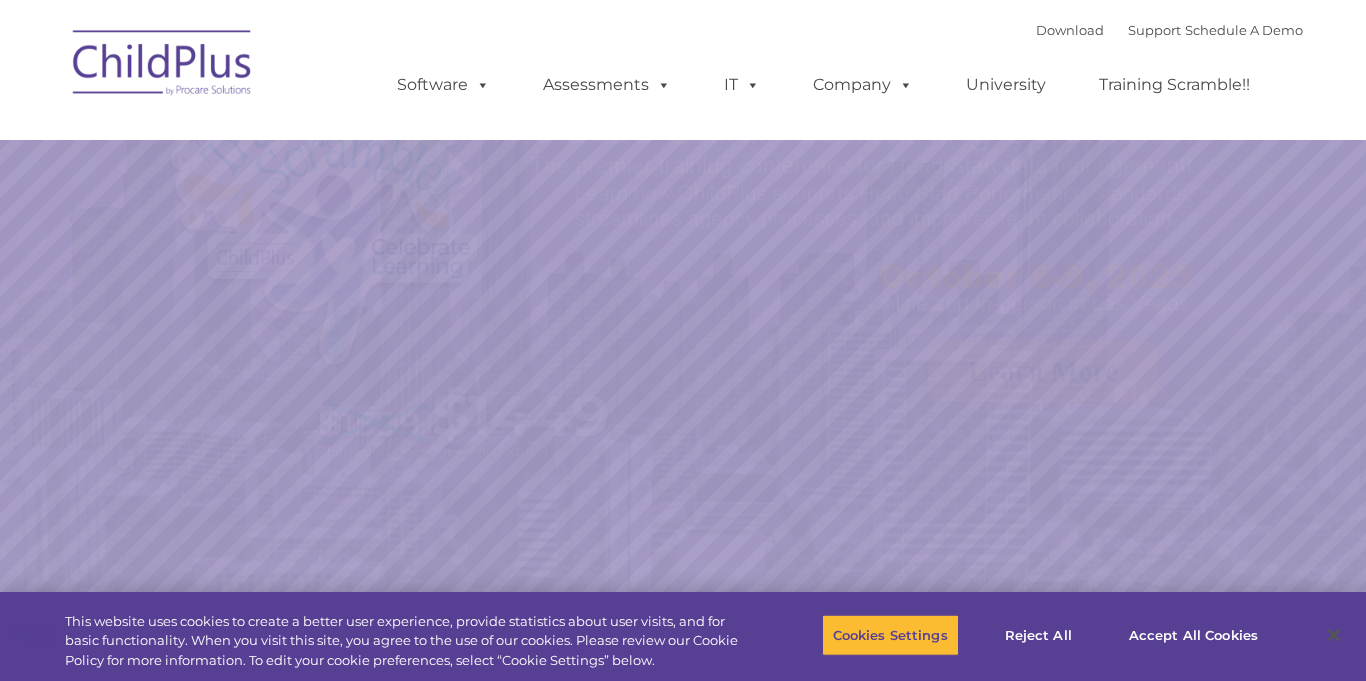 select on "MEDIUM" 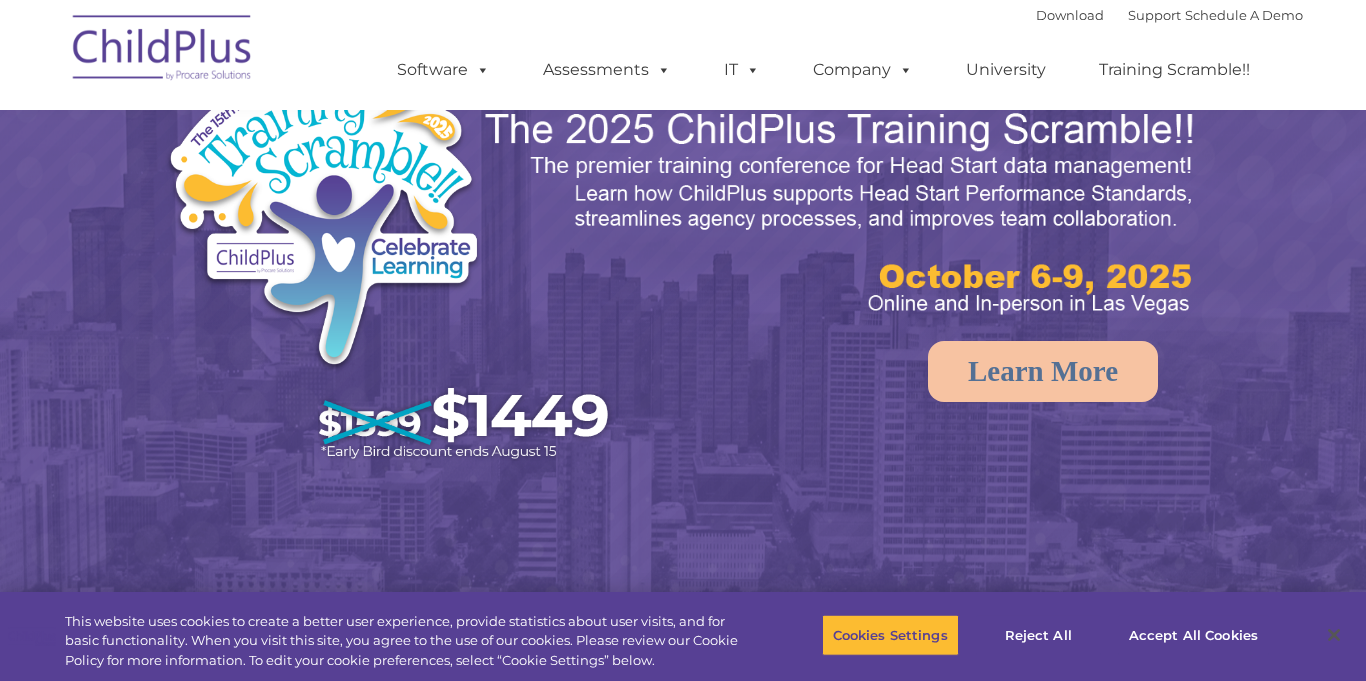 scroll, scrollTop: 0, scrollLeft: 0, axis: both 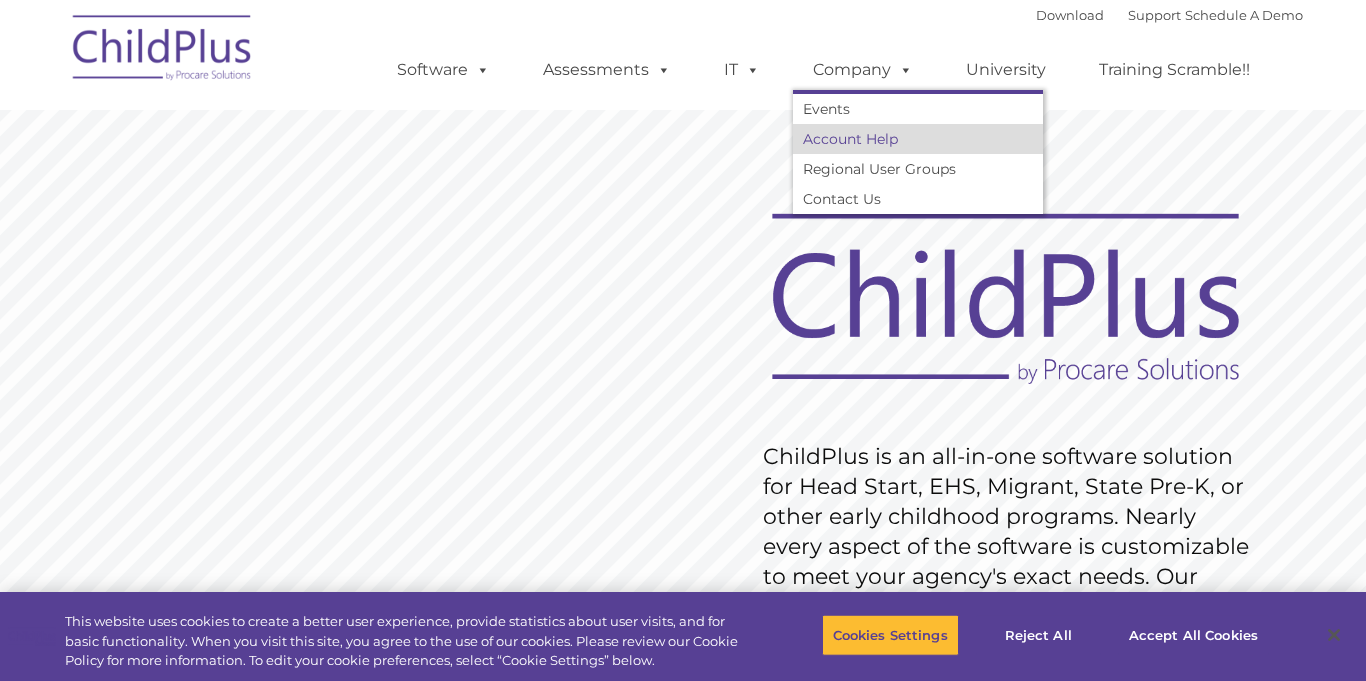 click on "Account Help" at bounding box center [918, 139] 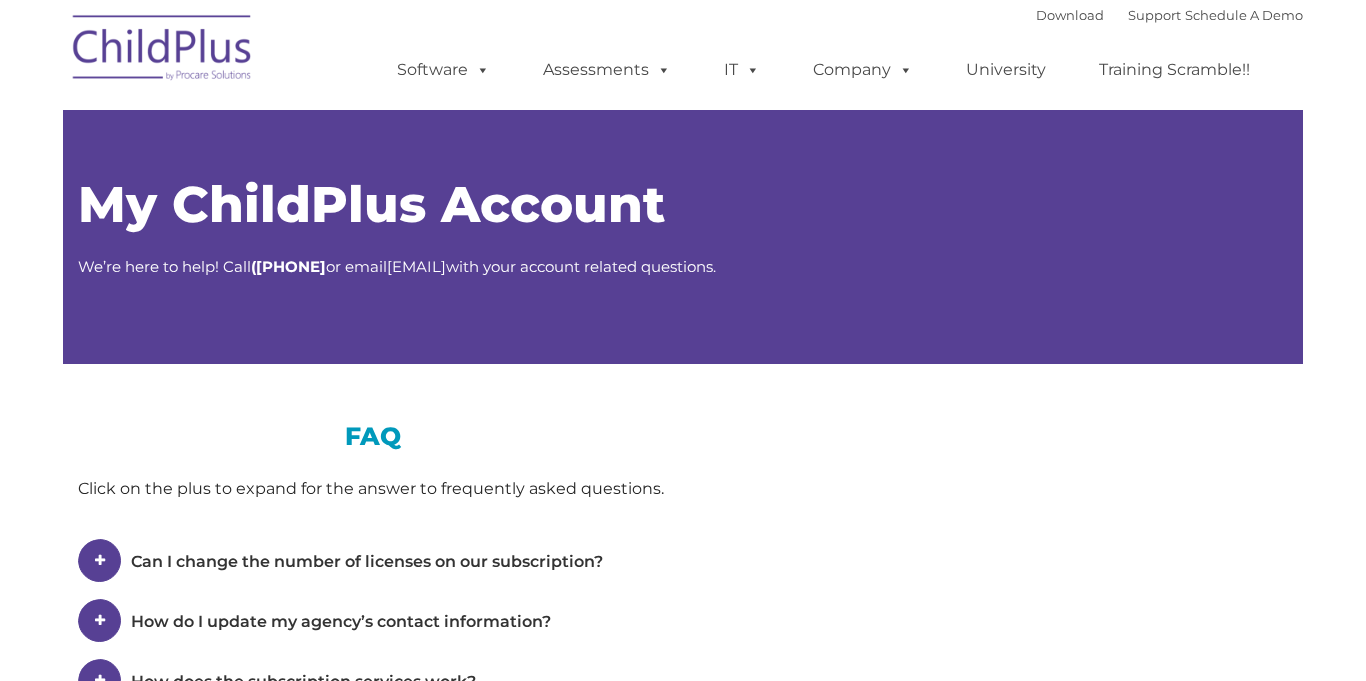 scroll, scrollTop: 0, scrollLeft: 0, axis: both 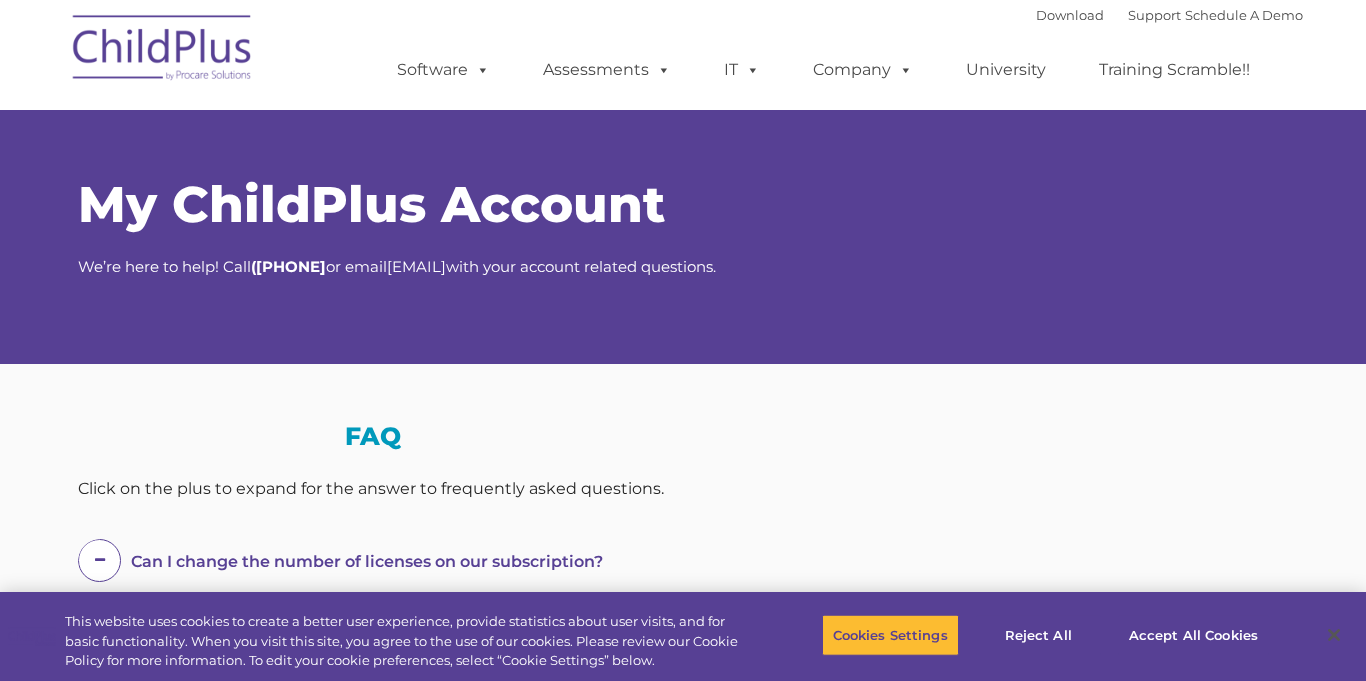 select on "MEDIUM" 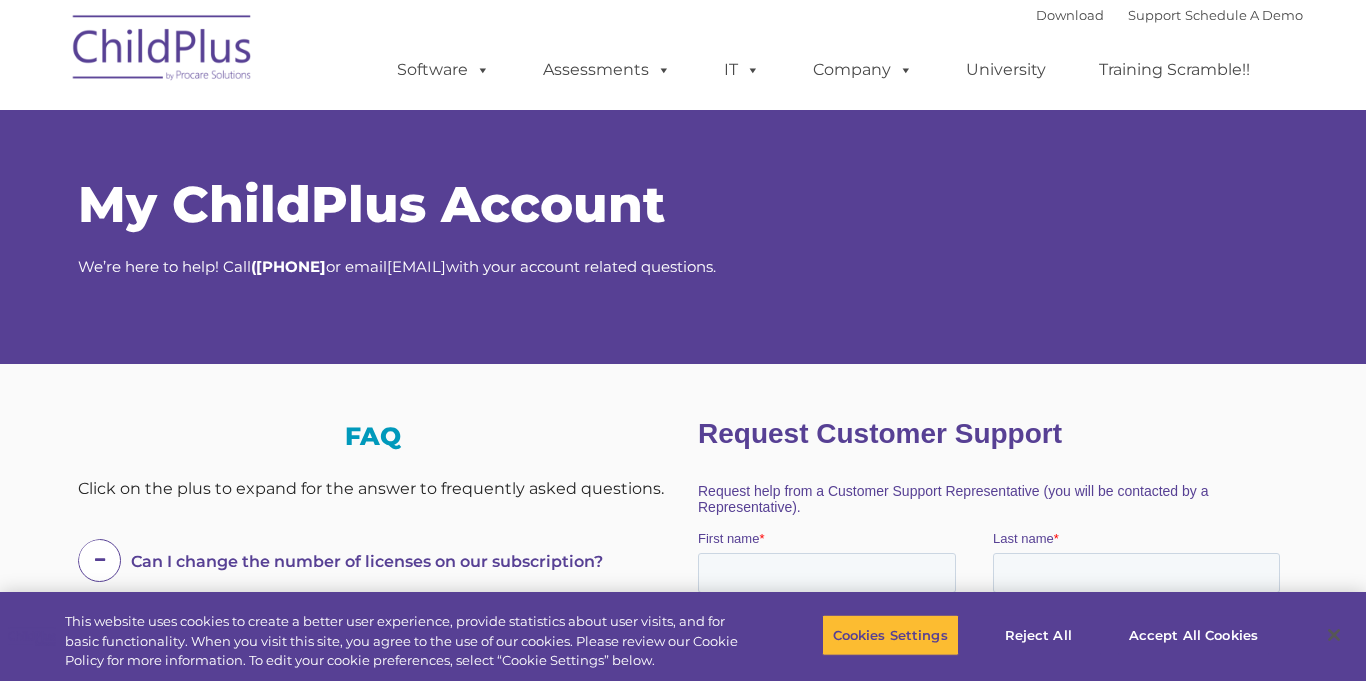 scroll, scrollTop: 0, scrollLeft: 0, axis: both 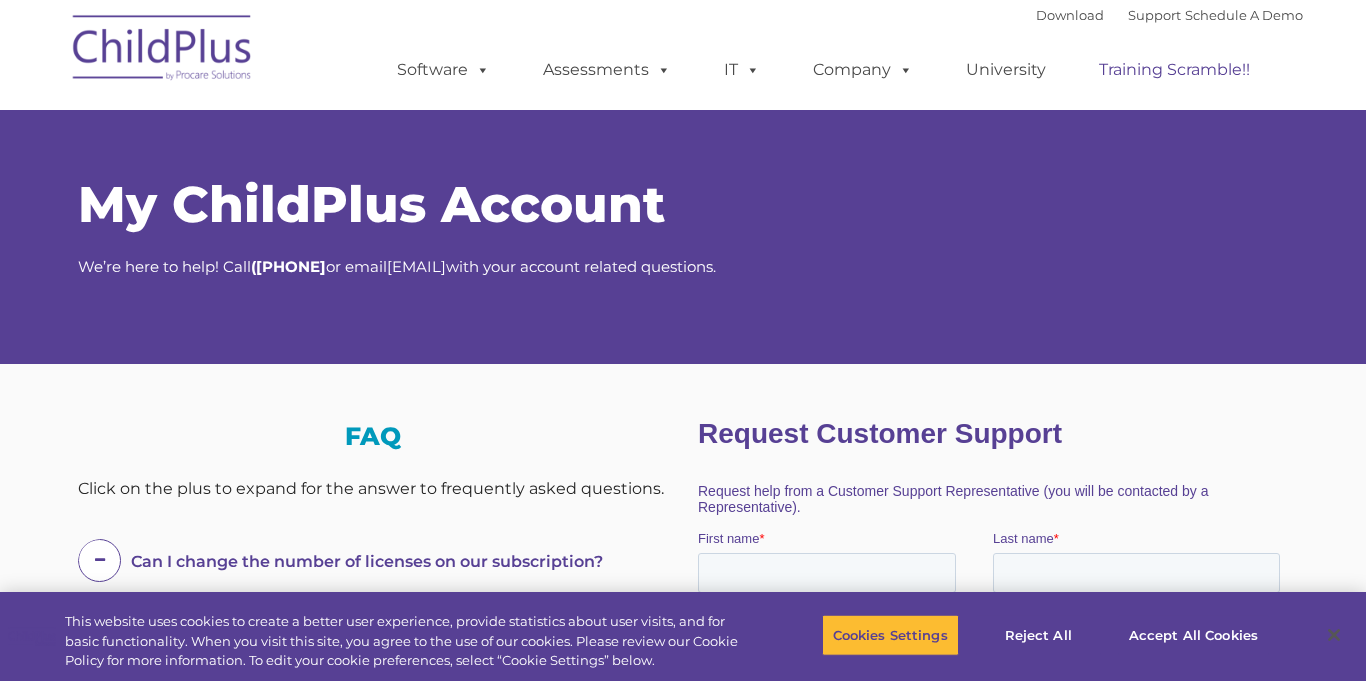 click on "Training Scramble!!" at bounding box center (1174, 70) 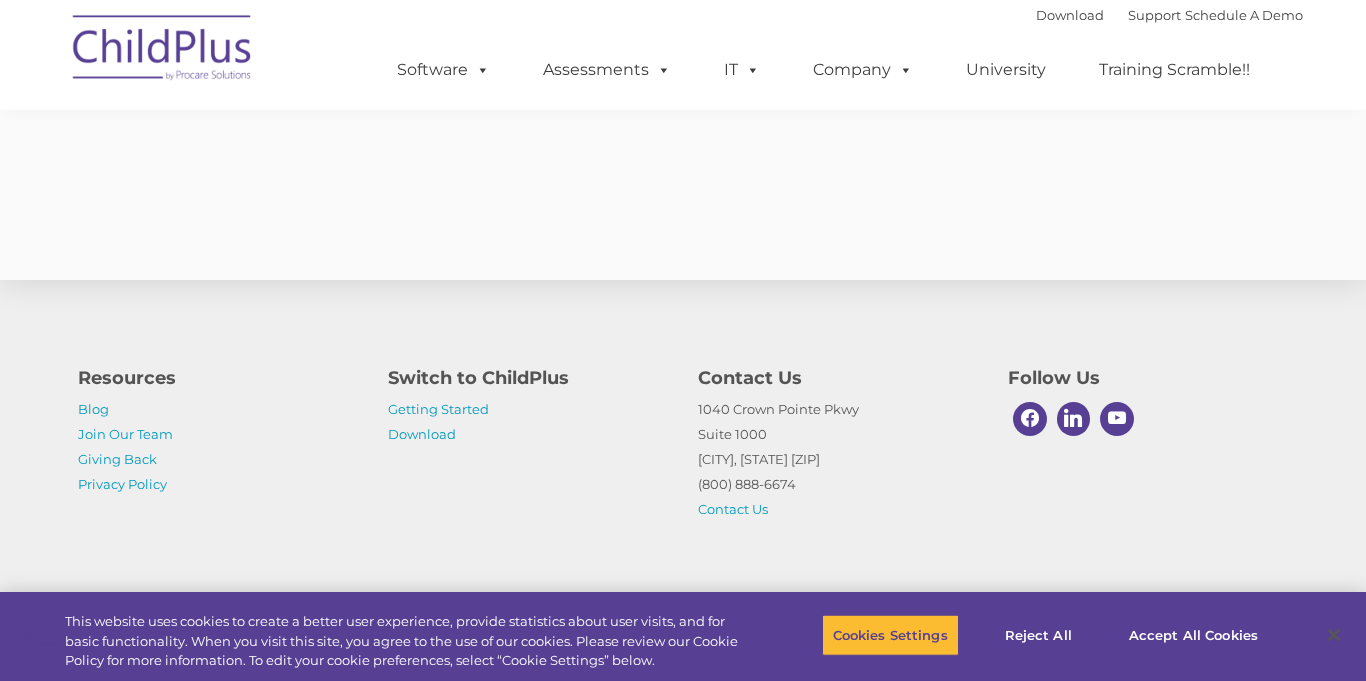 scroll, scrollTop: 1249, scrollLeft: 0, axis: vertical 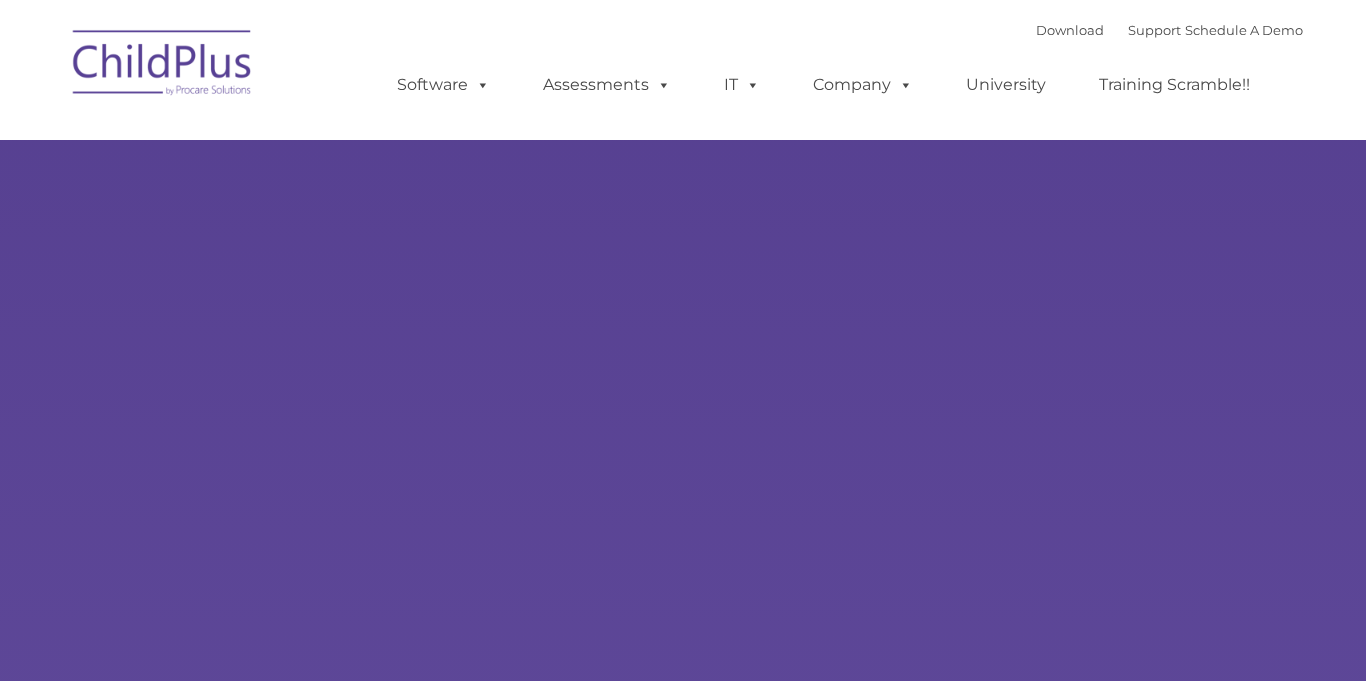 type on "" 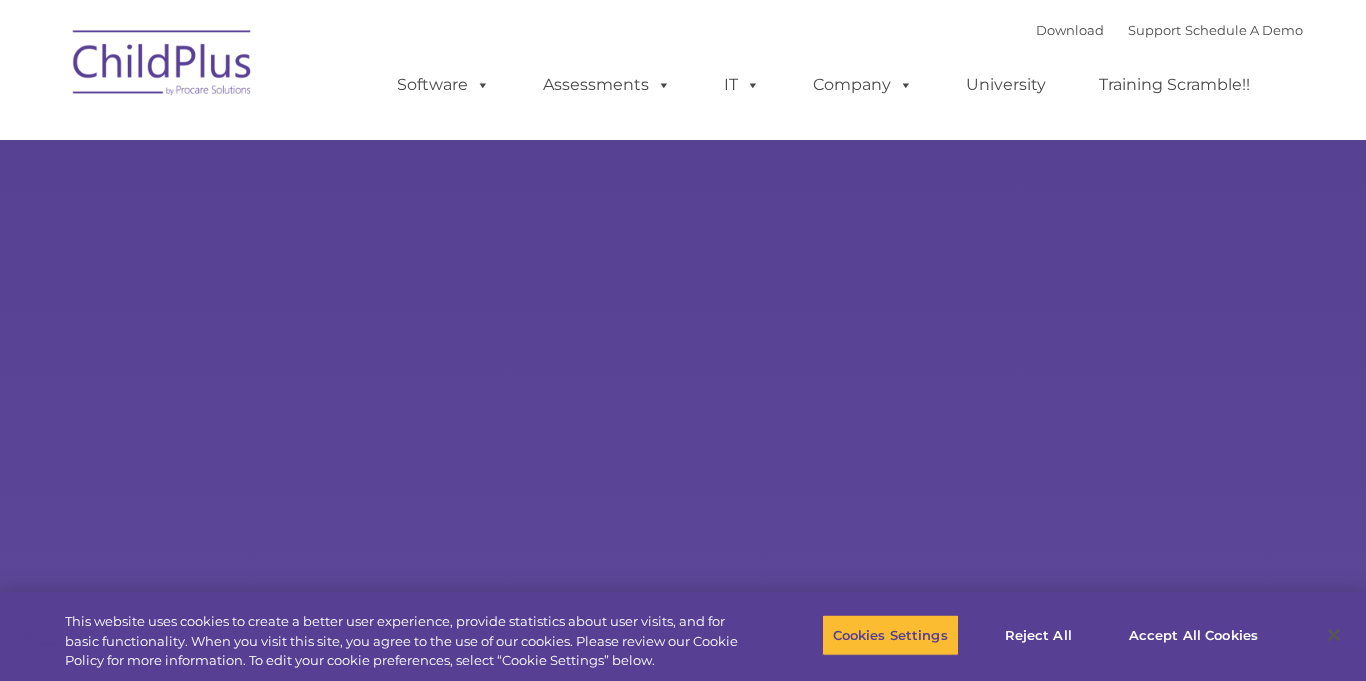 scroll, scrollTop: 0, scrollLeft: 0, axis: both 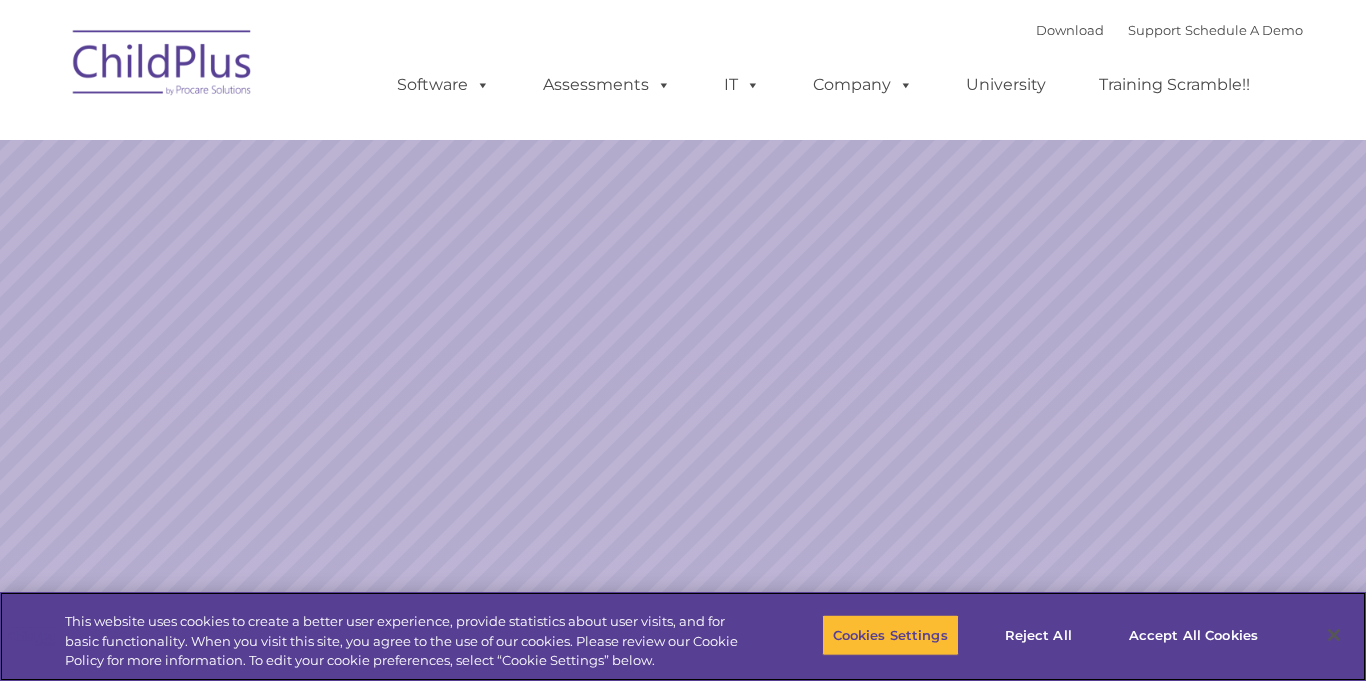 select on "MEDIUM" 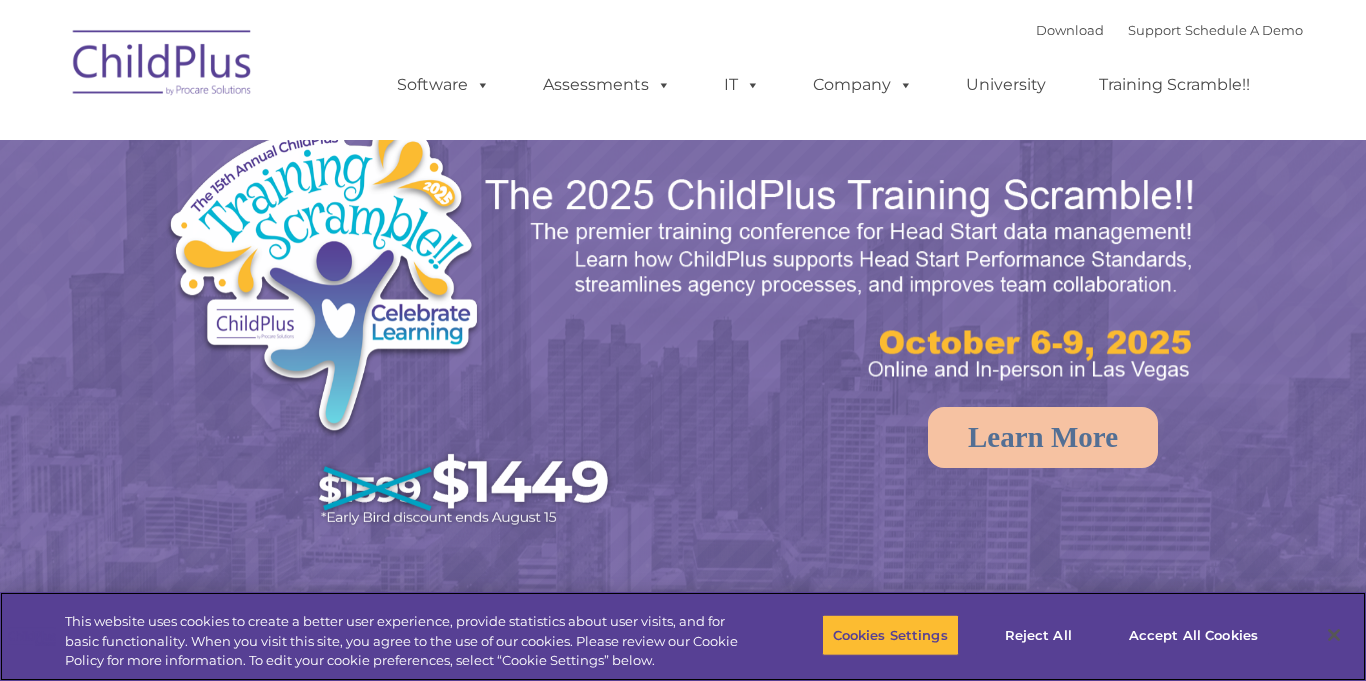 scroll, scrollTop: 0, scrollLeft: 0, axis: both 